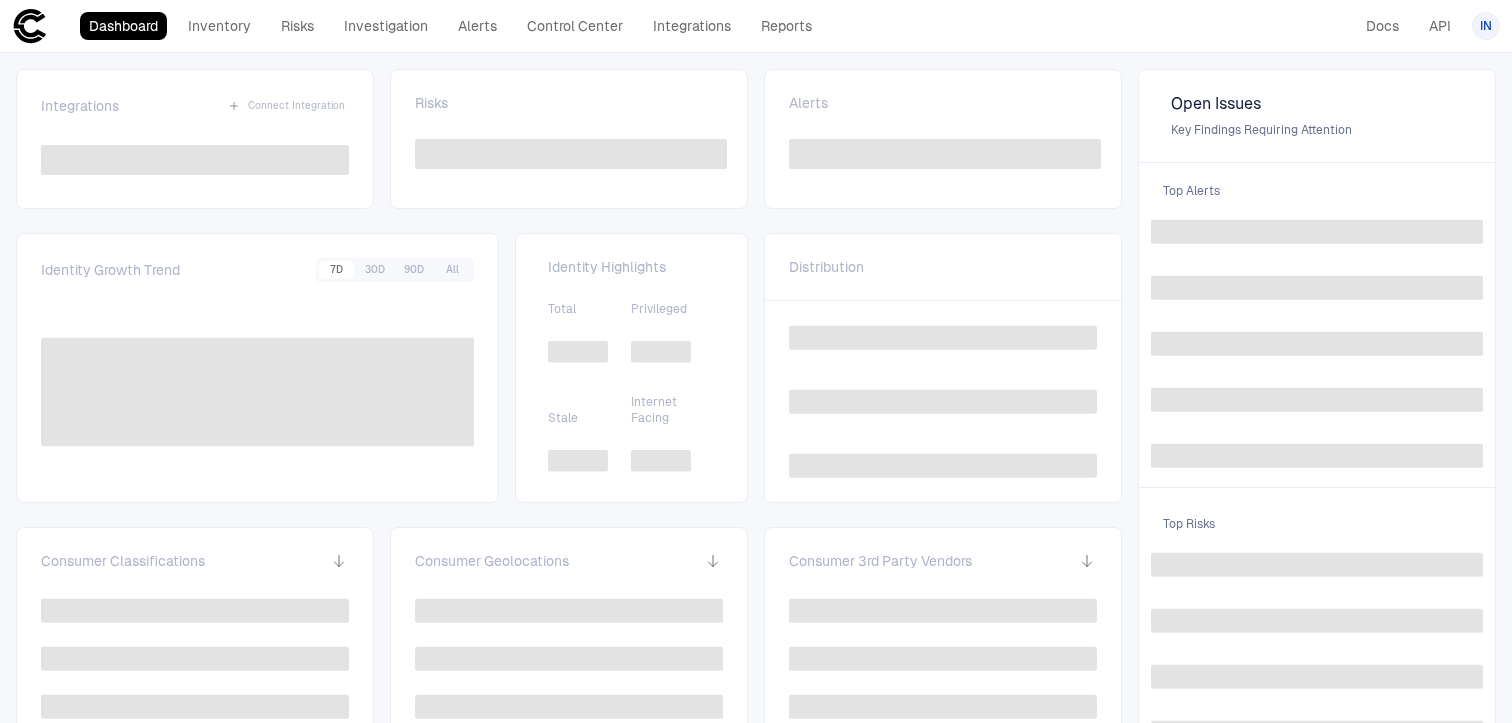 scroll, scrollTop: 0, scrollLeft: 0, axis: both 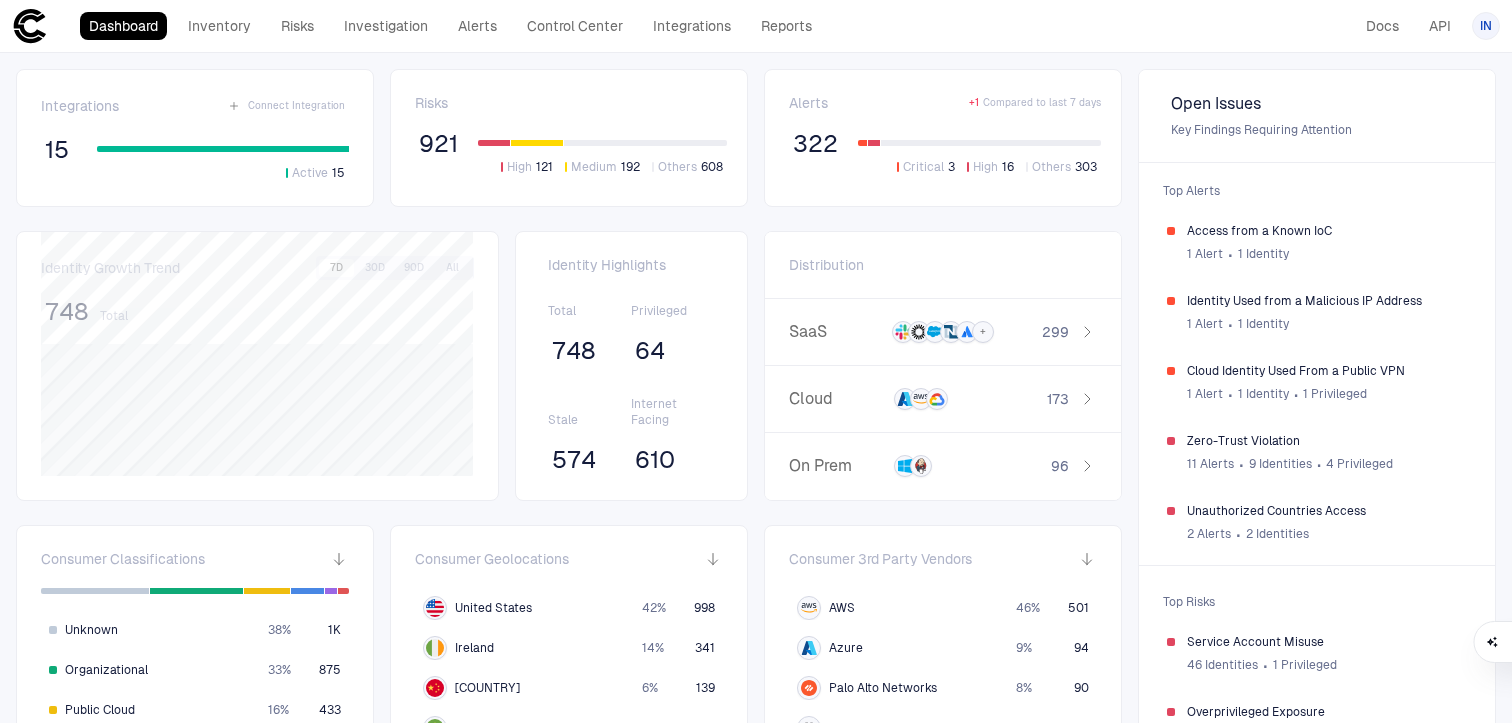 click on "Dashboard Inventory Risks Investigation Alerts Control Center Integrations Reports Docs API IN" at bounding box center [756, 26] 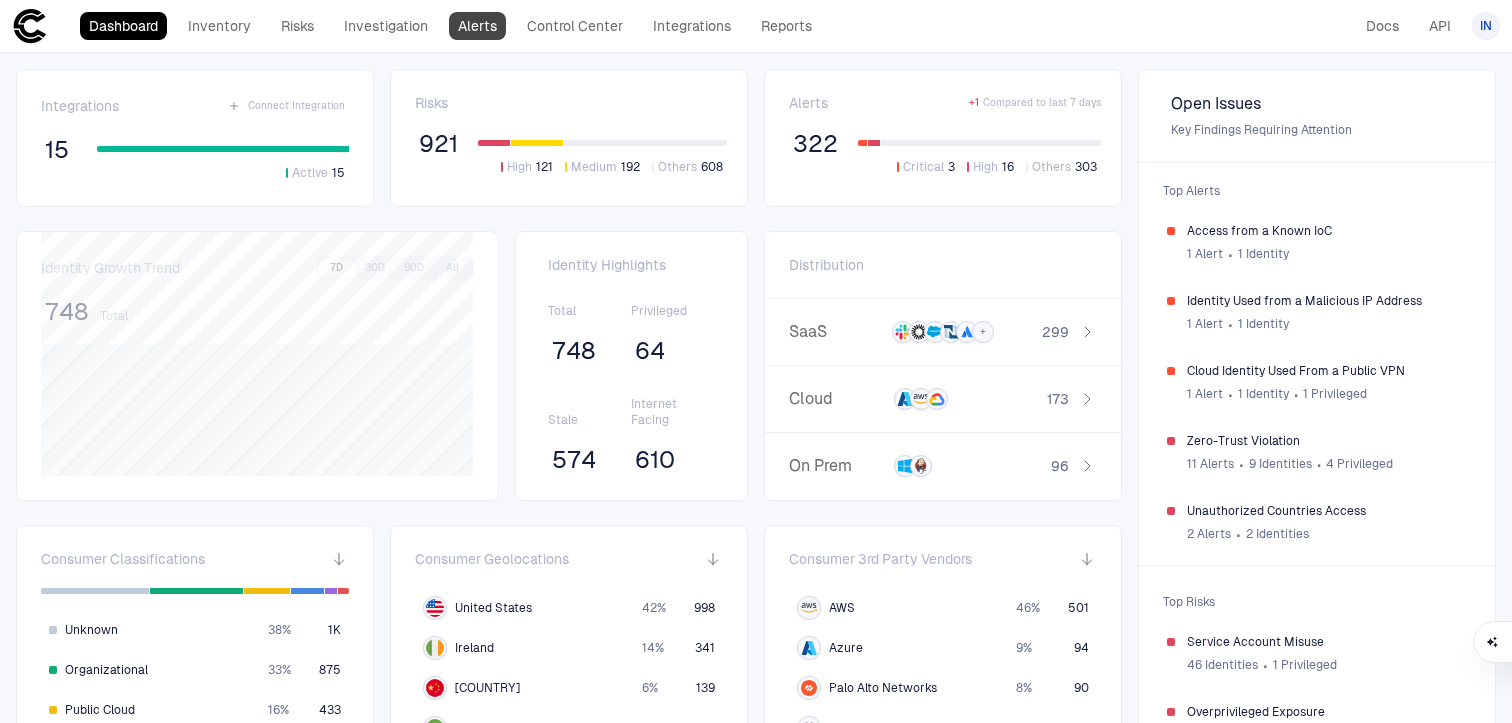 click on "Alerts" at bounding box center (477, 26) 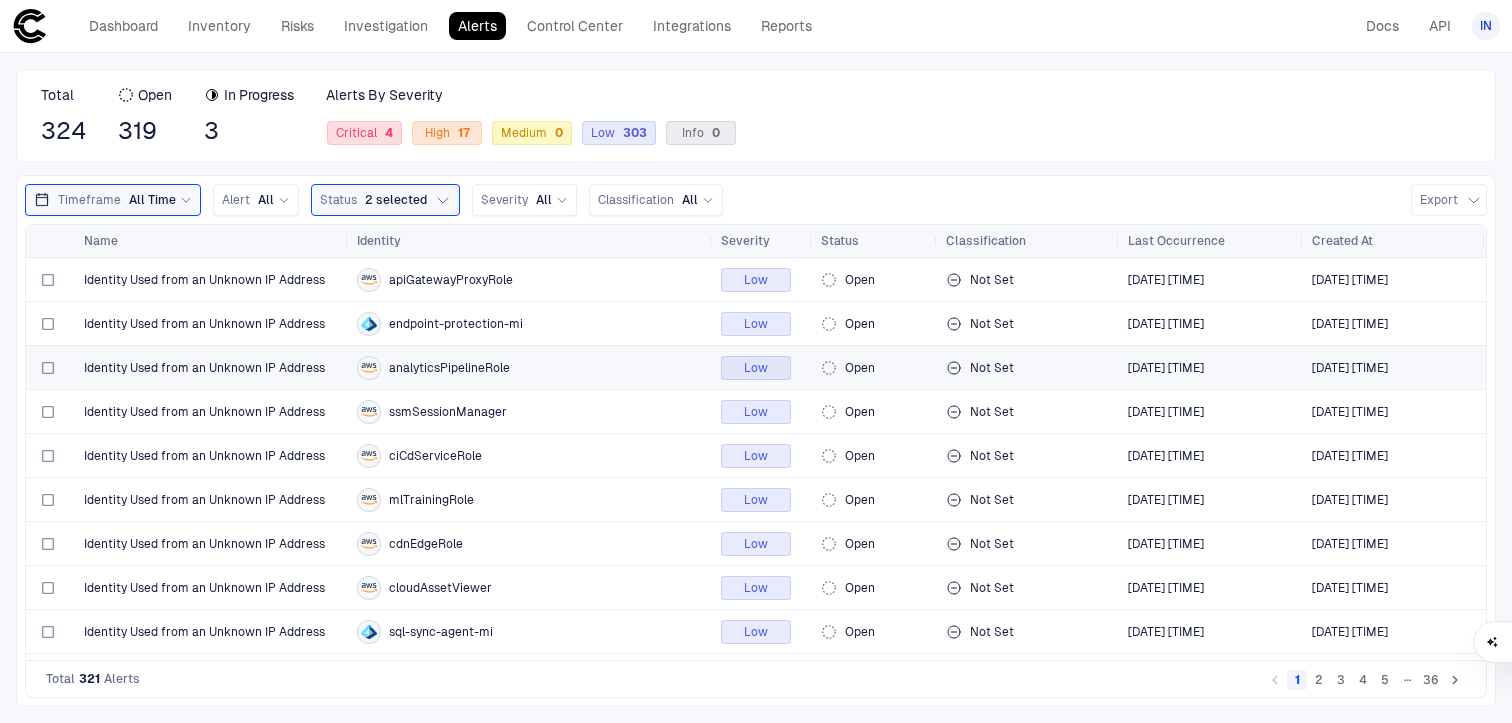 click on "analyticsPipelineRole" at bounding box center (531, 368) 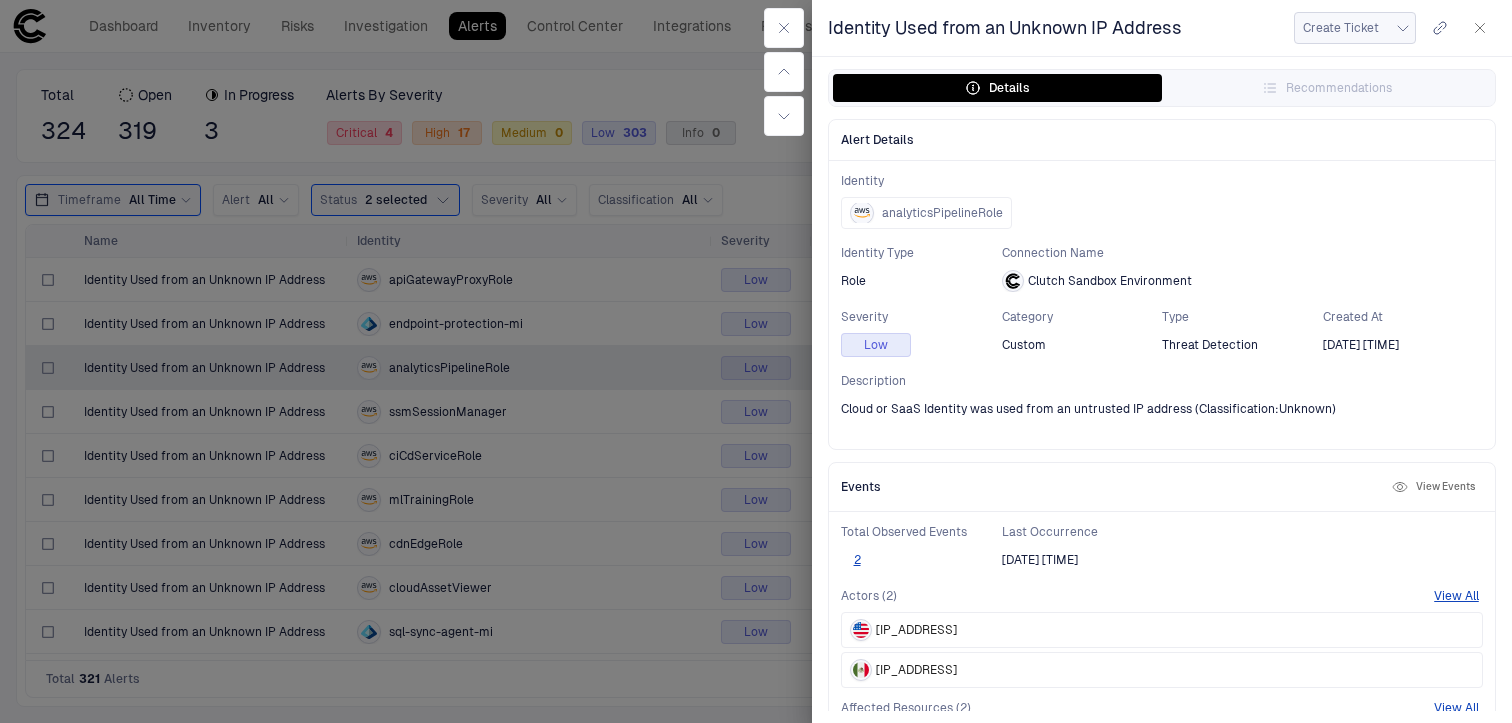 click 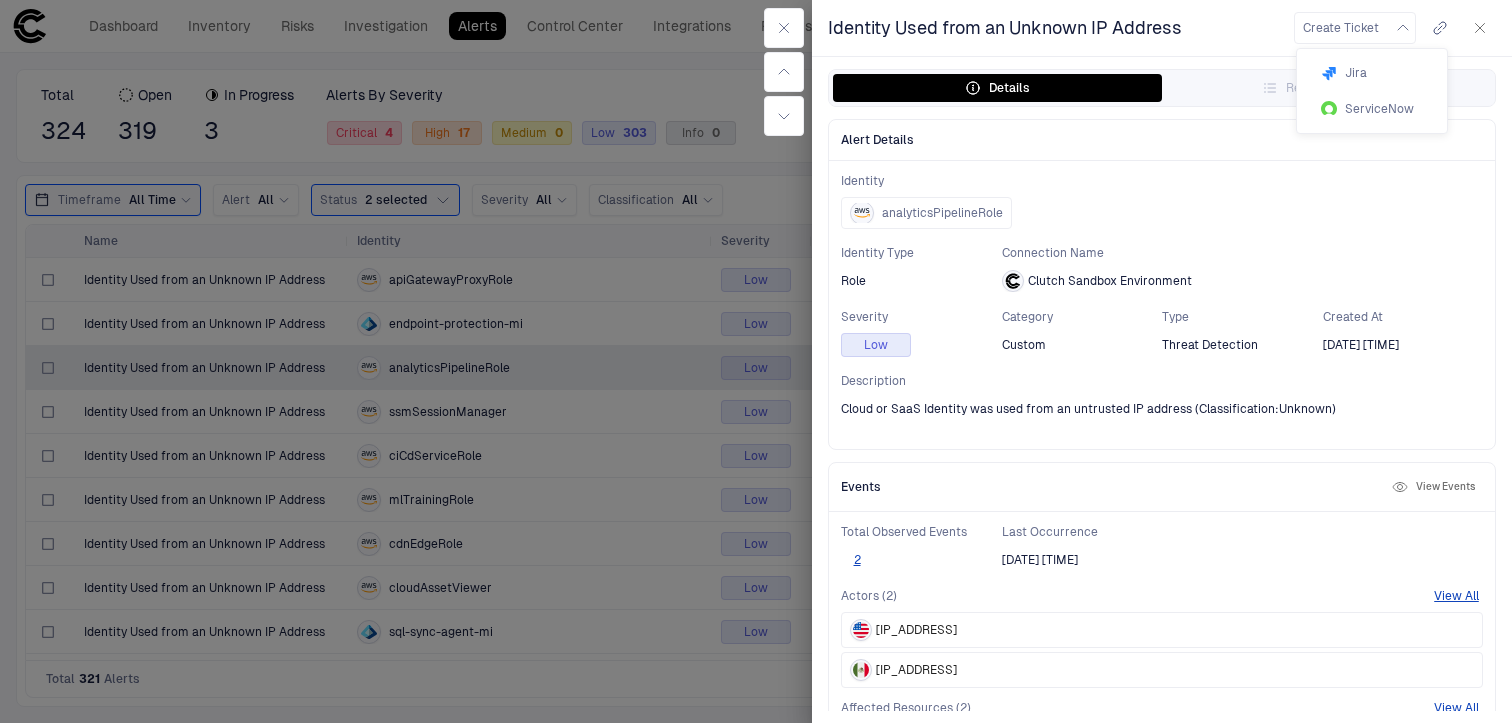 click at bounding box center (756, 361) 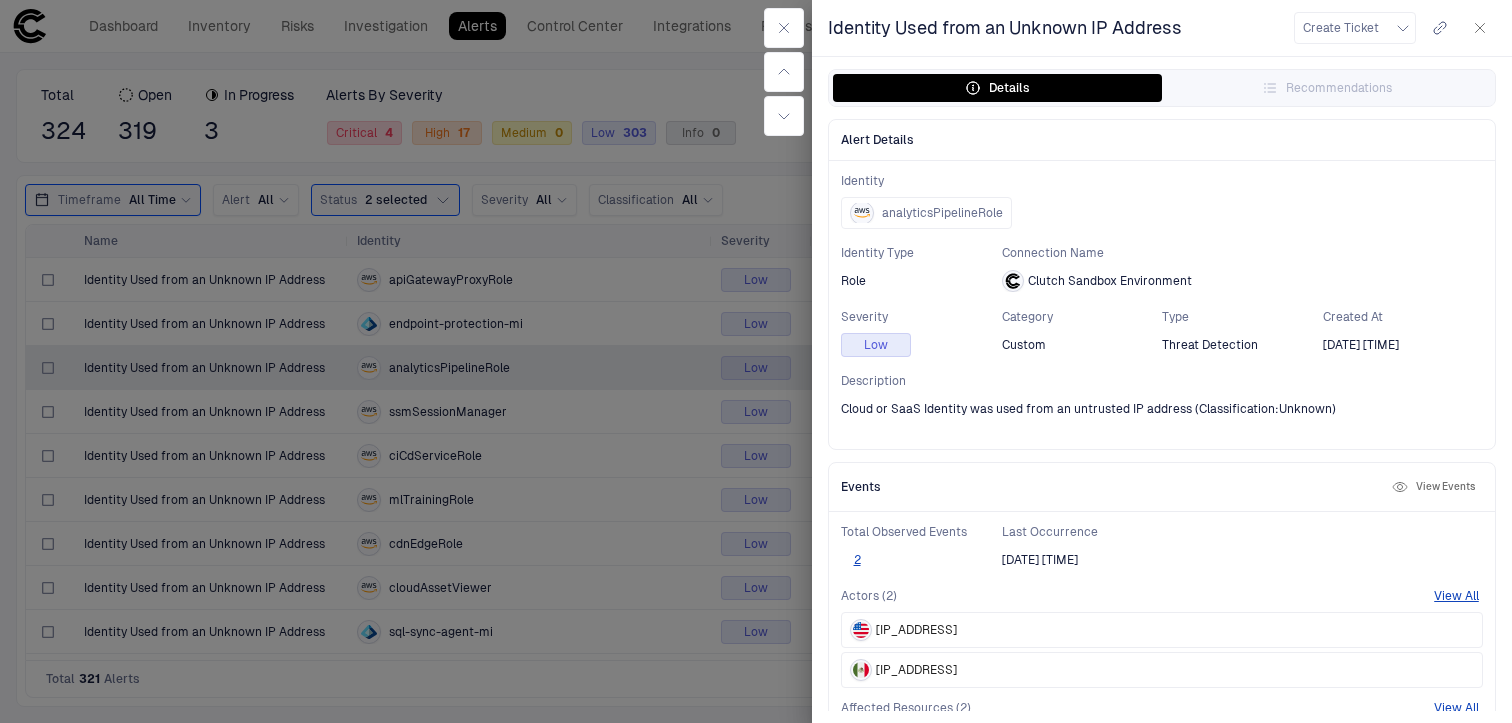 scroll, scrollTop: 261, scrollLeft: 0, axis: vertical 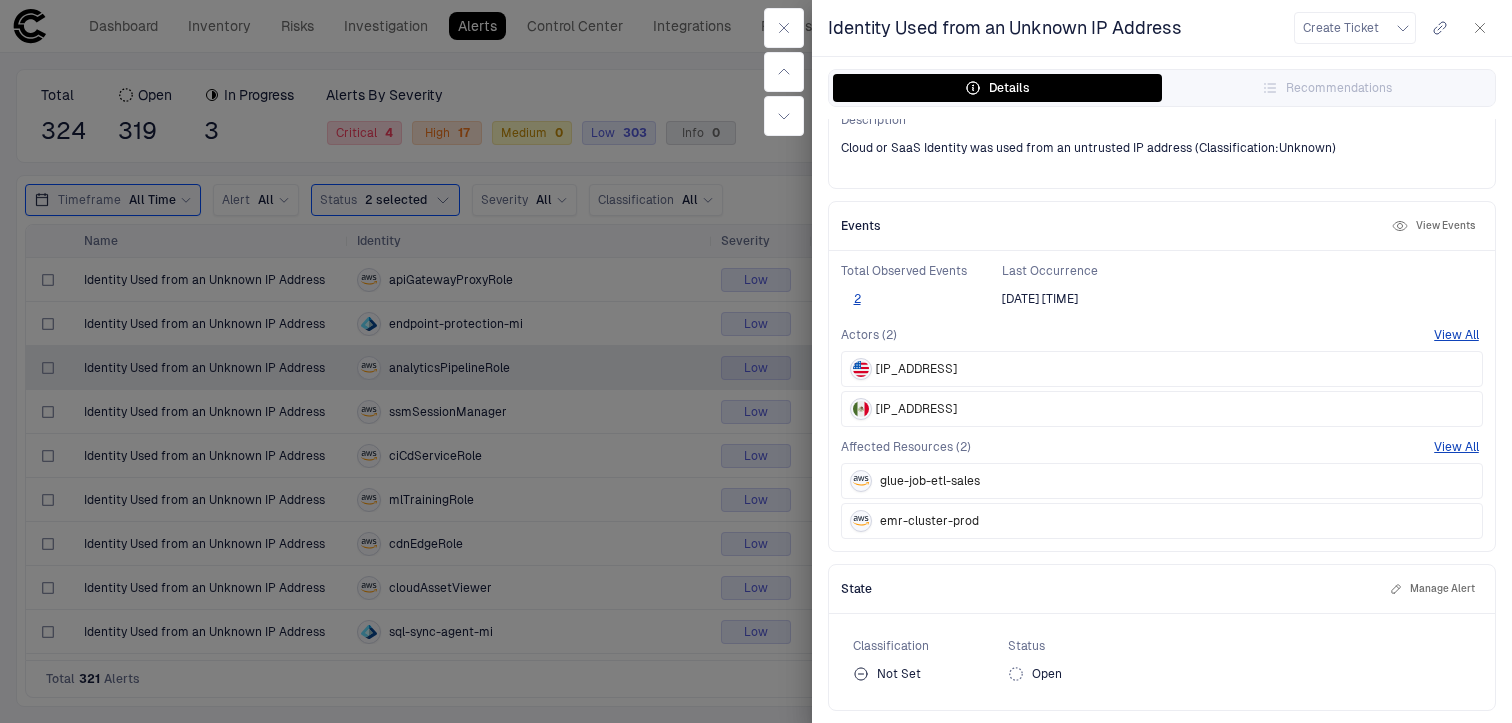 click at bounding box center (756, 361) 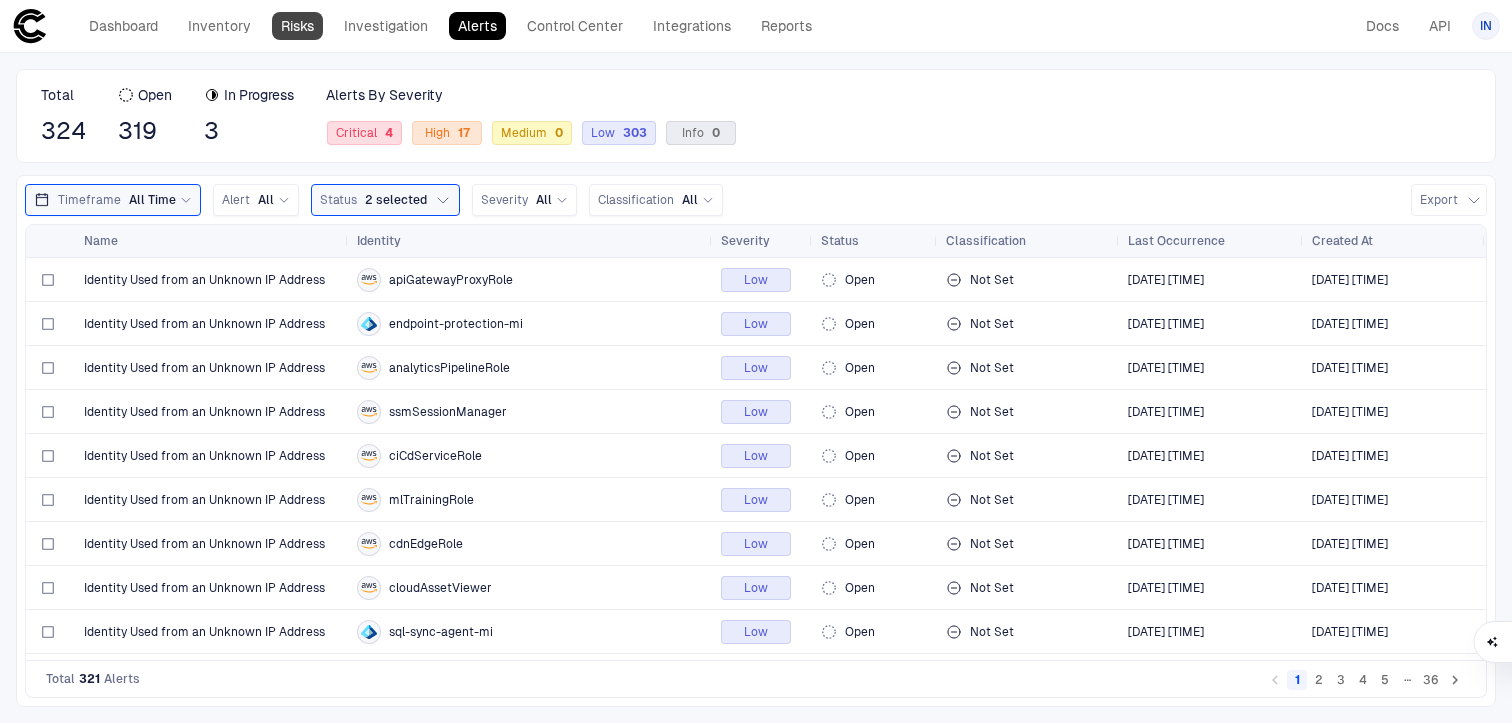 click on "Risks" at bounding box center [297, 26] 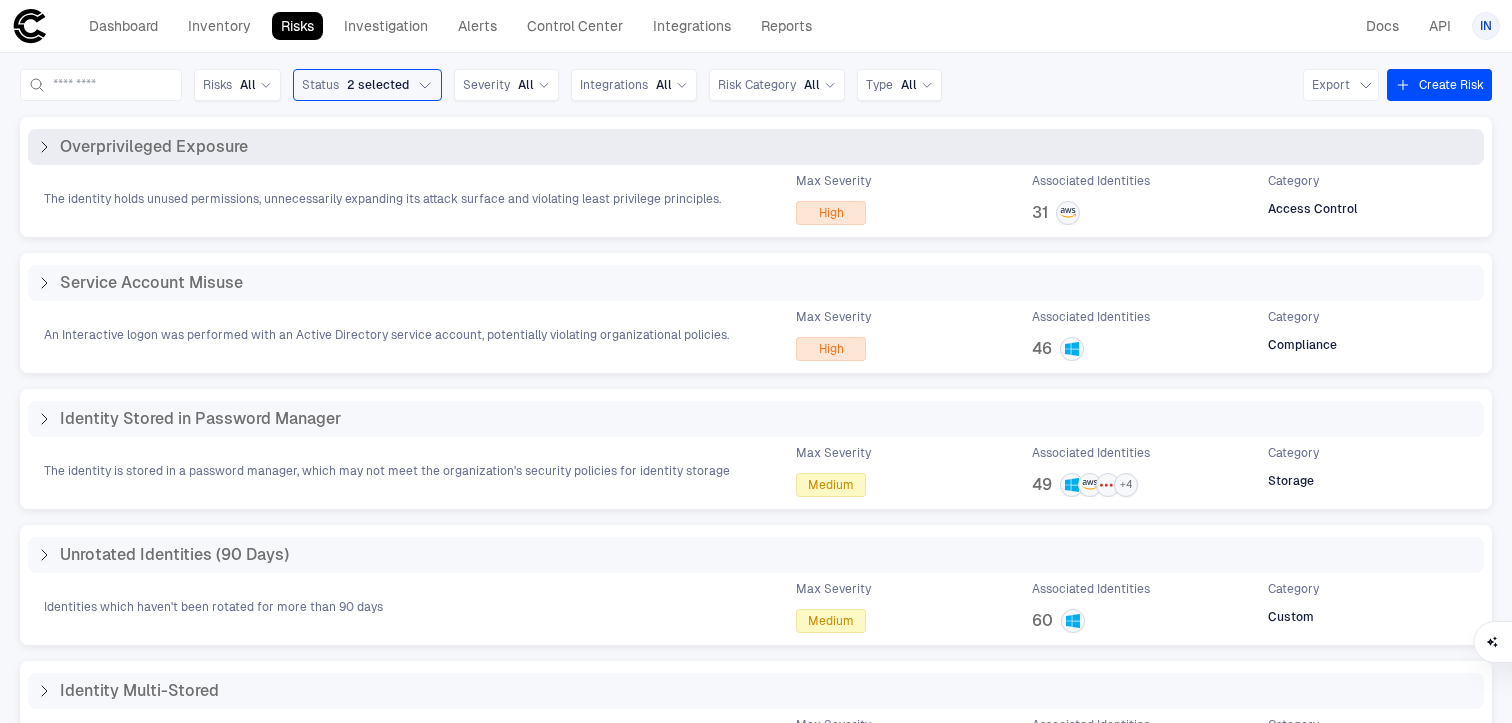 drag, startPoint x: 269, startPoint y: 148, endPoint x: 149, endPoint y: 142, distance: 120.14991 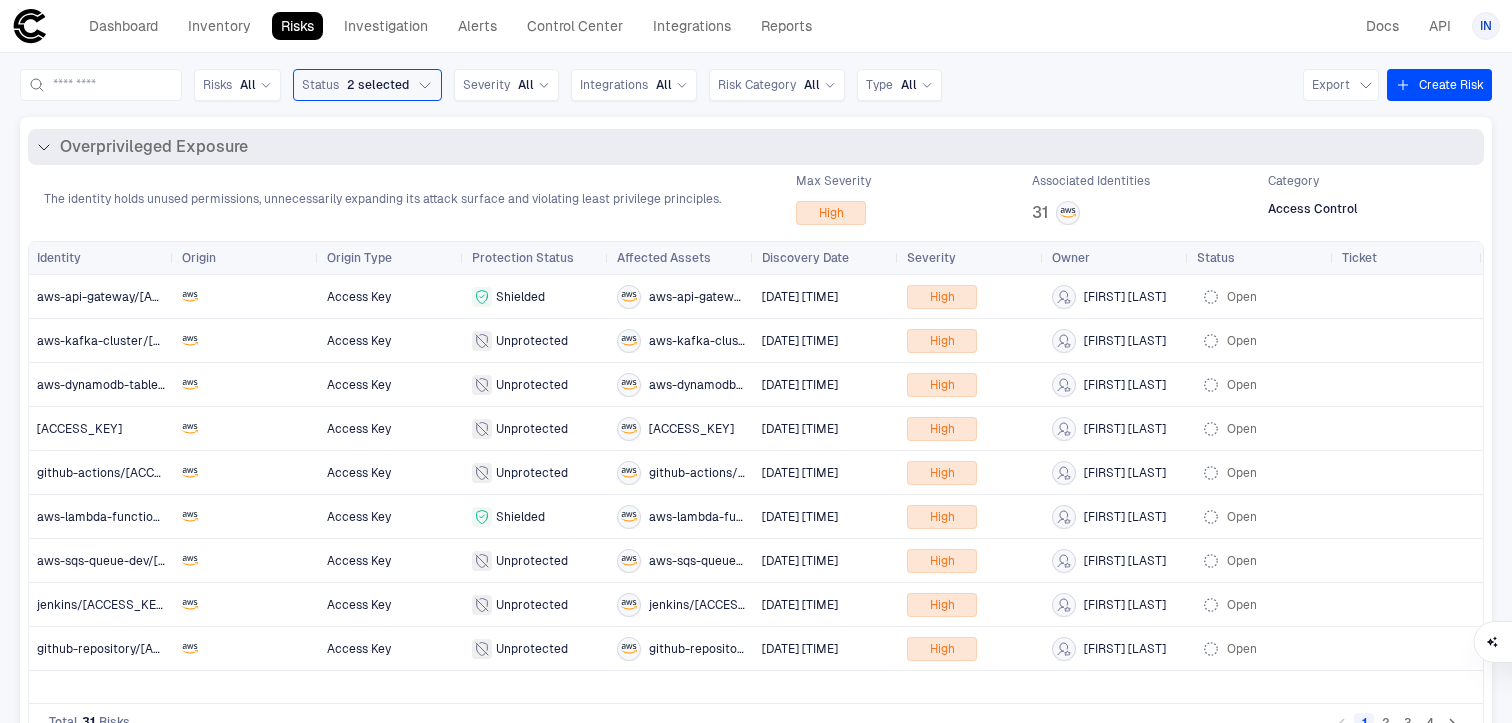 drag, startPoint x: 44, startPoint y: 146, endPoint x: 298, endPoint y: 134, distance: 254.28331 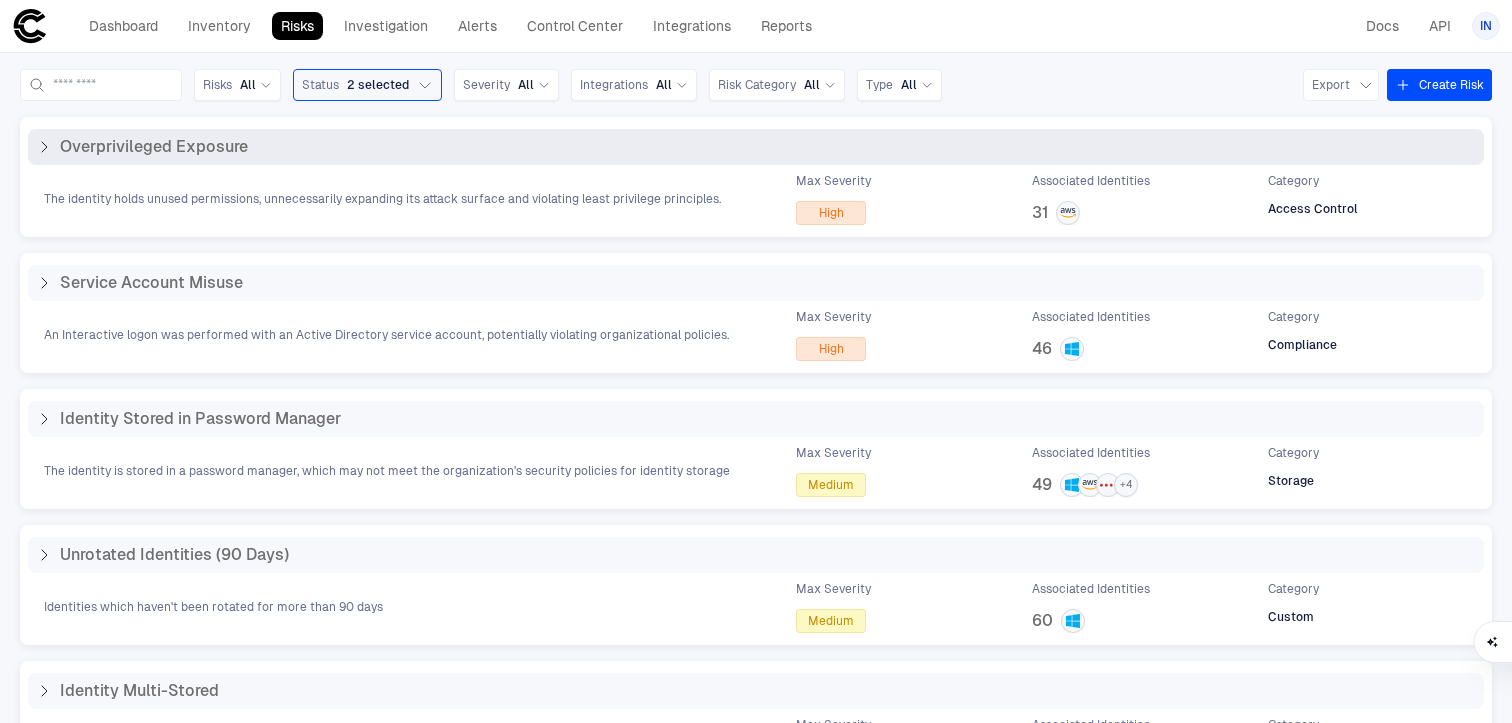 click on "Overprivileged Exposure" at bounding box center [154, 147] 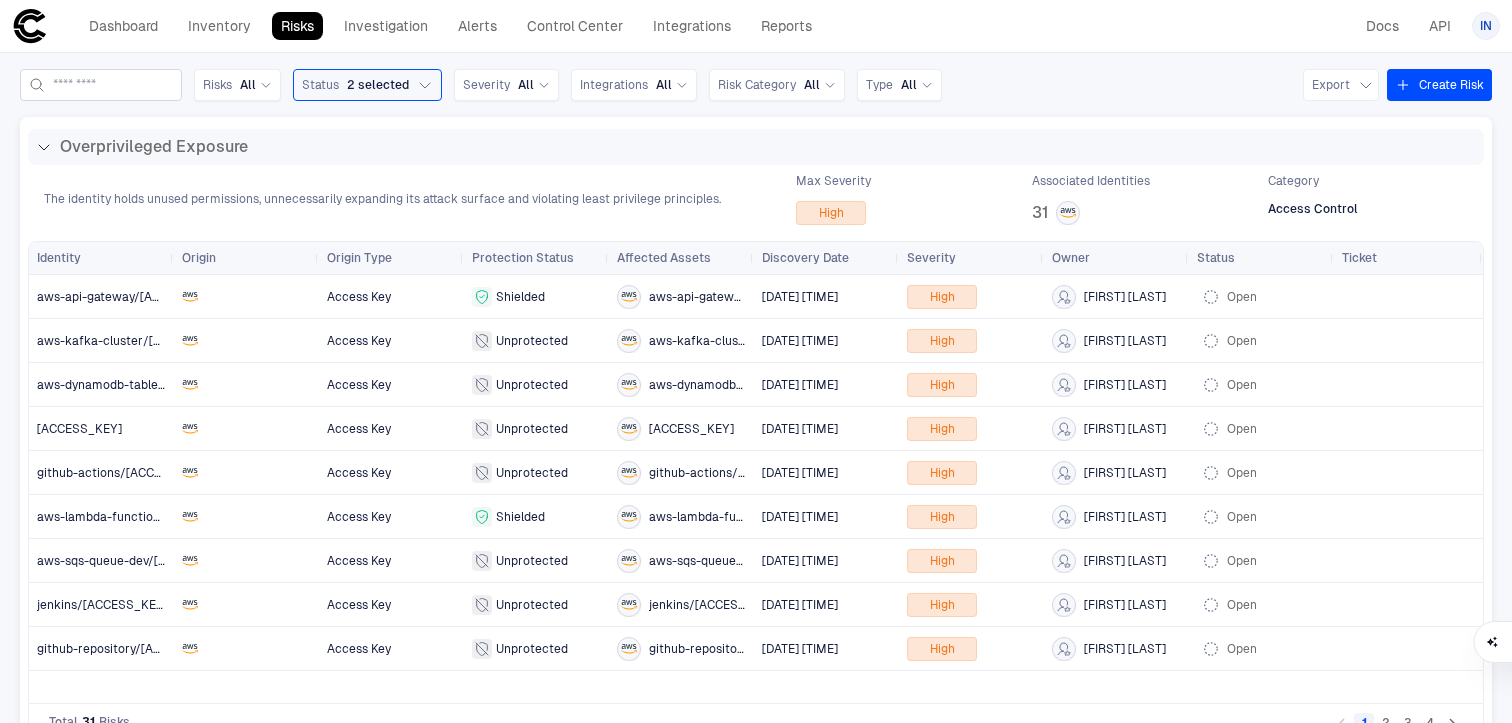 drag, startPoint x: 329, startPoint y: 222, endPoint x: 164, endPoint y: 76, distance: 220.32022 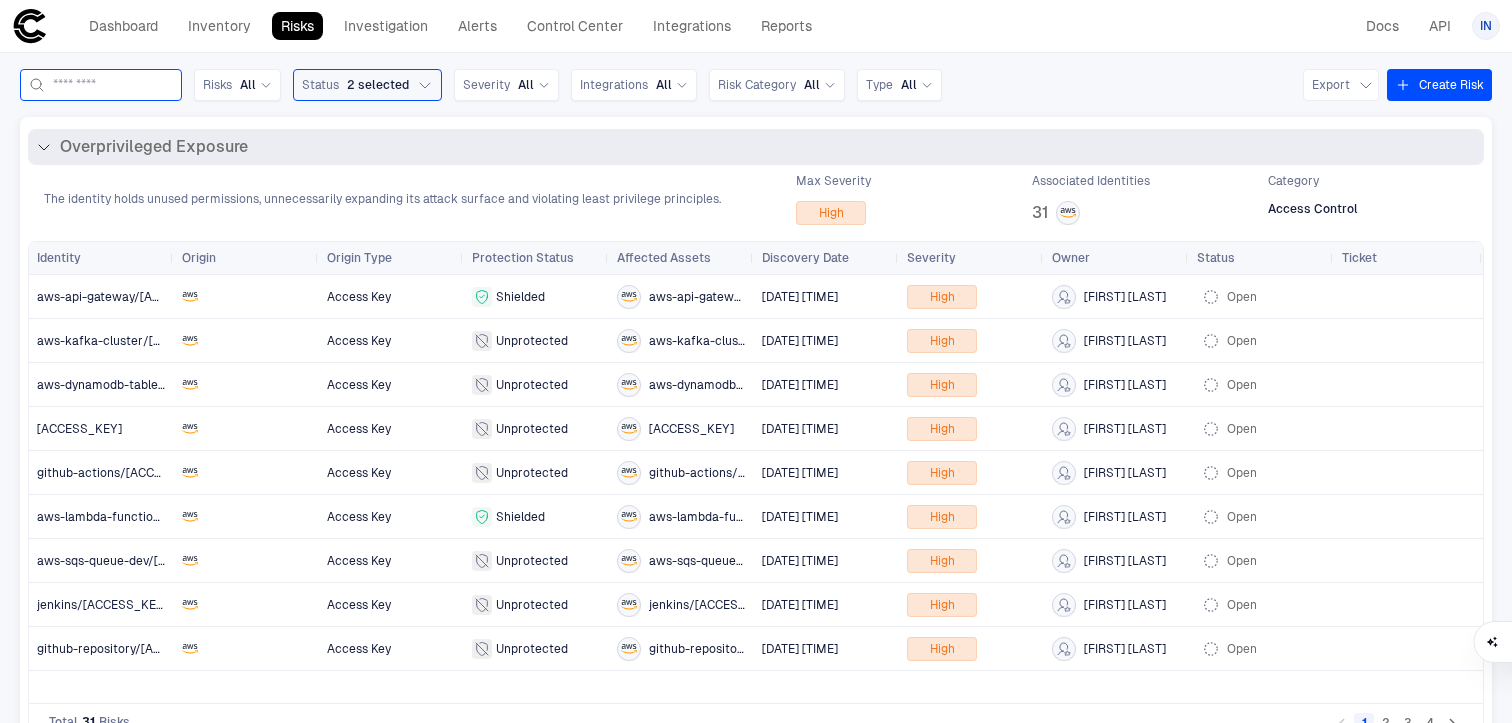 drag, startPoint x: 169, startPoint y: 91, endPoint x: 257, endPoint y: 176, distance: 122.34786 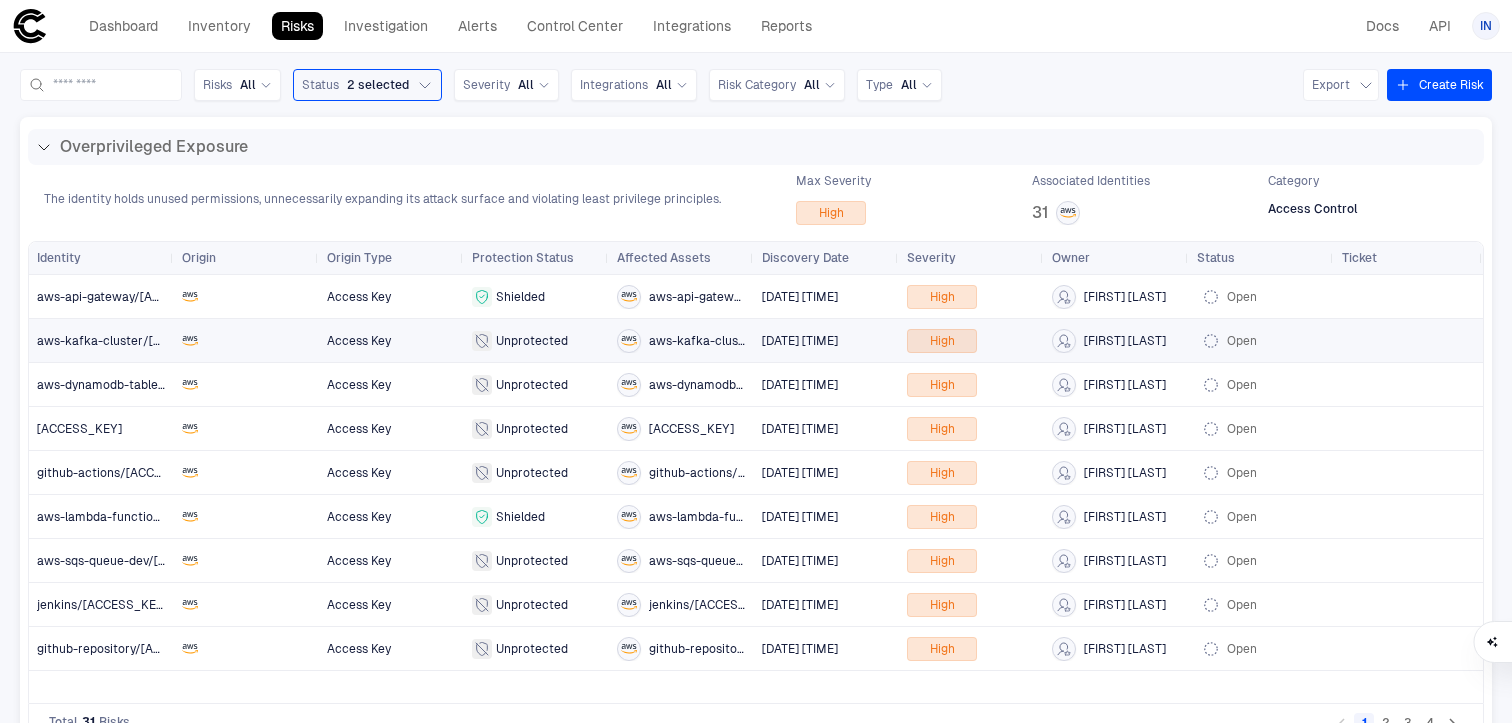 click on "[DATE] [TIME]" at bounding box center (800, 341) 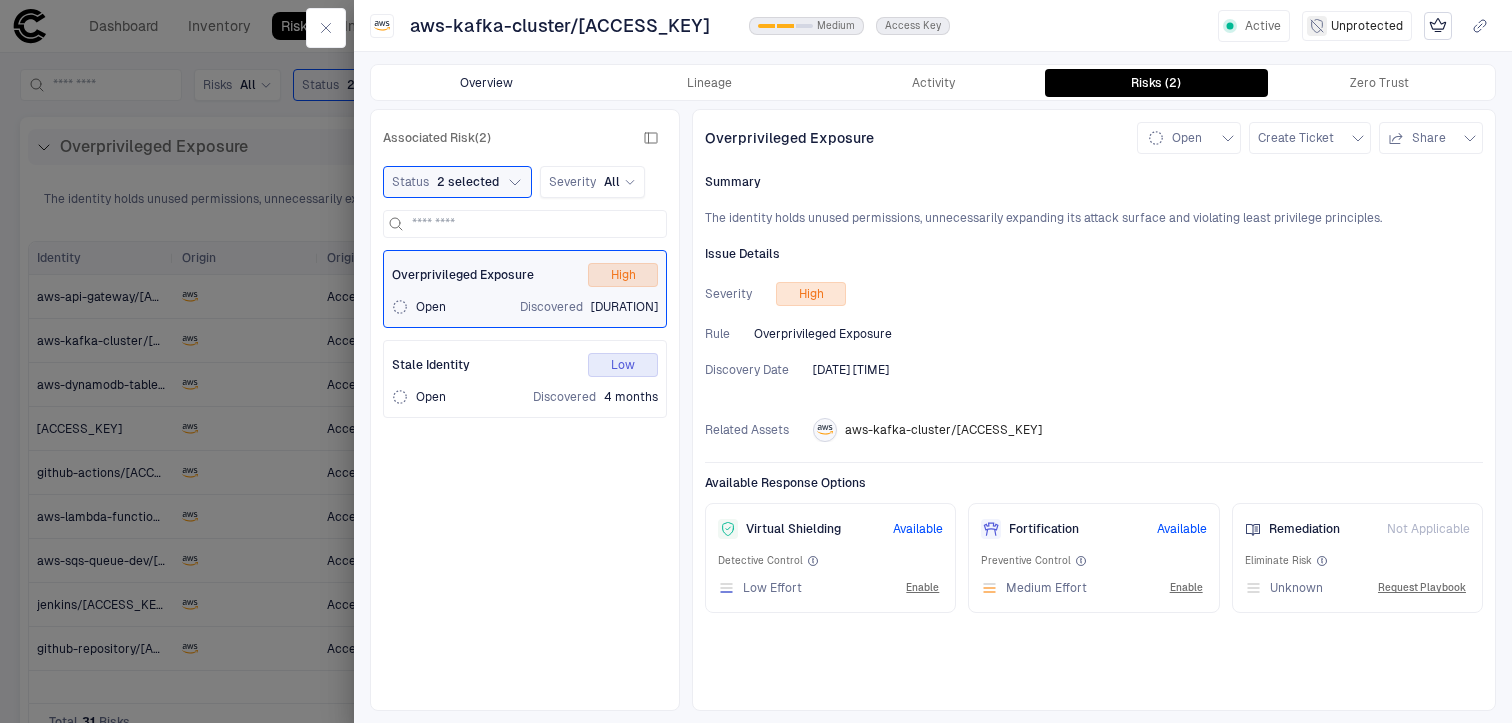 click on "Overview" at bounding box center (486, 83) 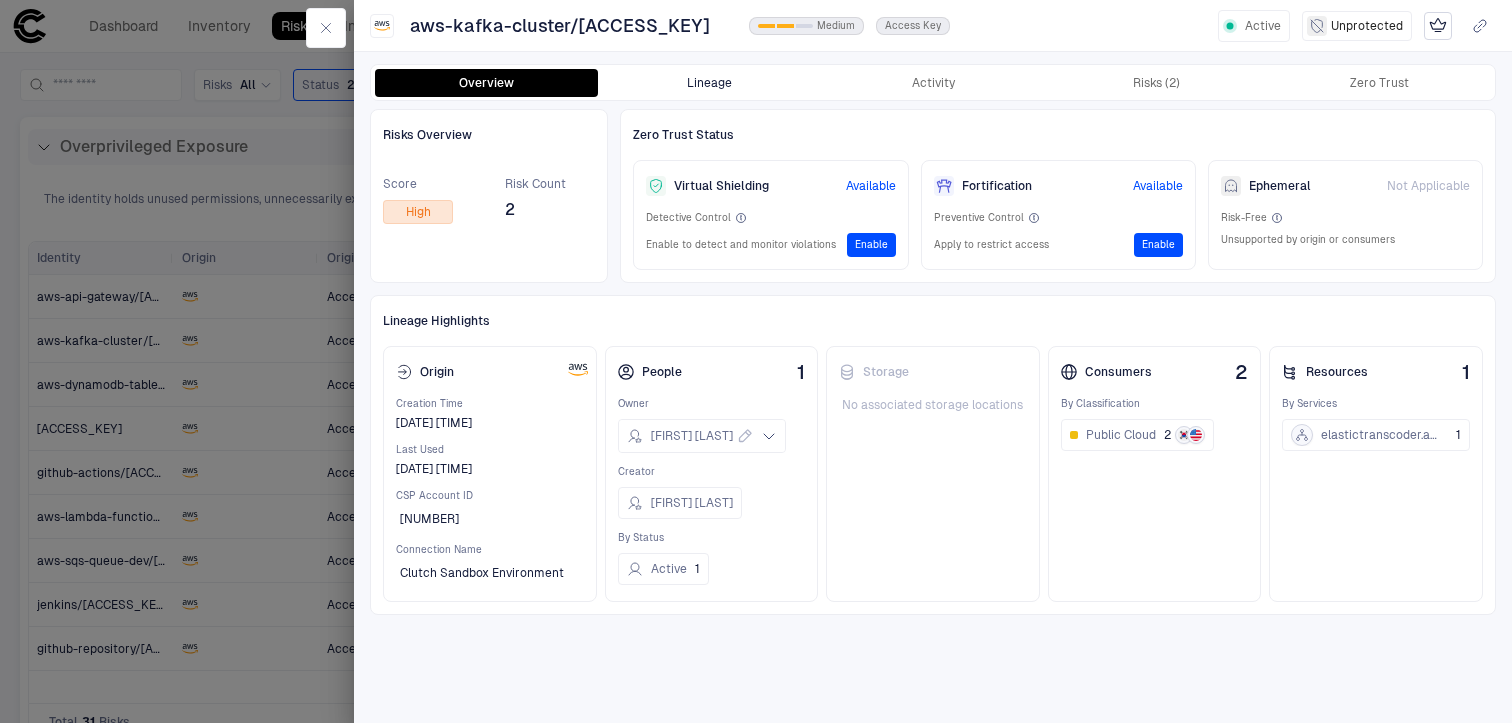 click on "Lineage" at bounding box center [709, 83] 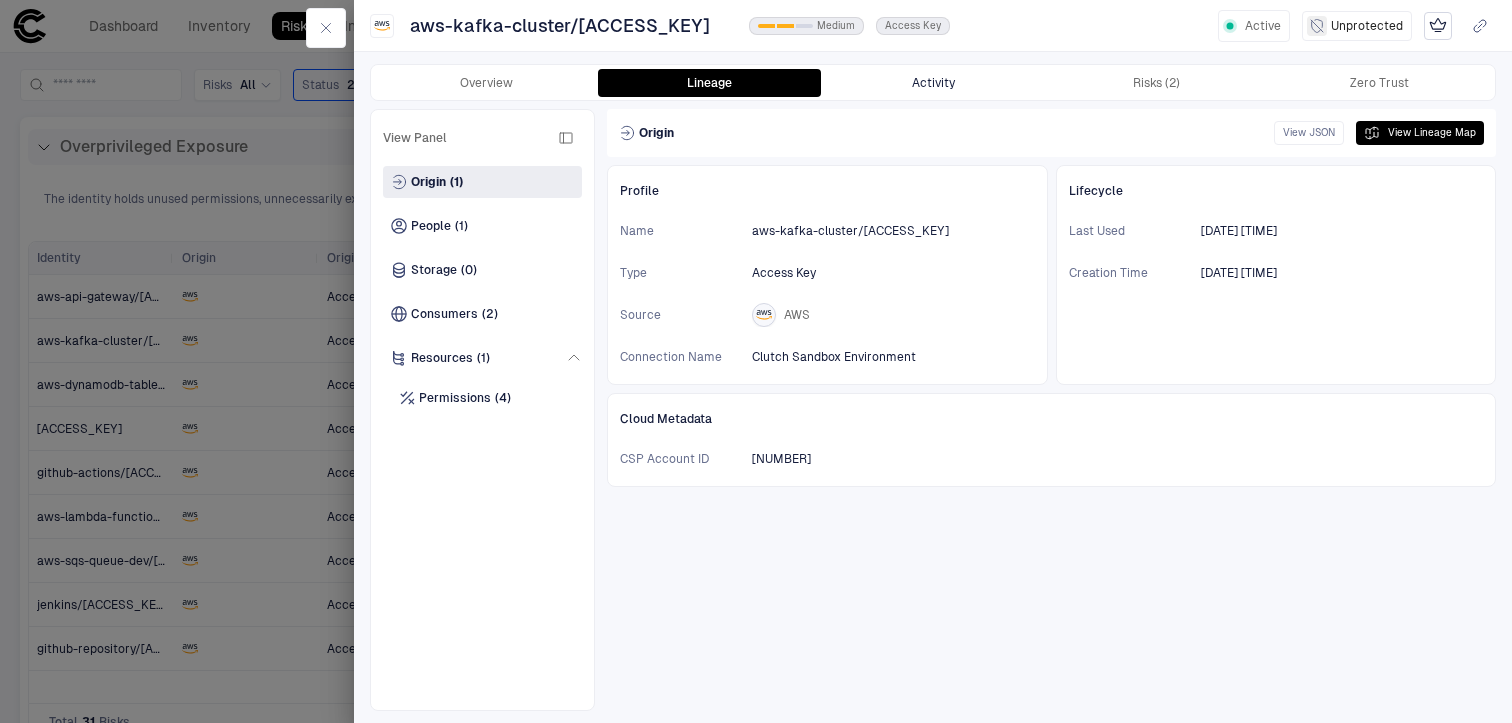 click on "Activity" at bounding box center [932, 83] 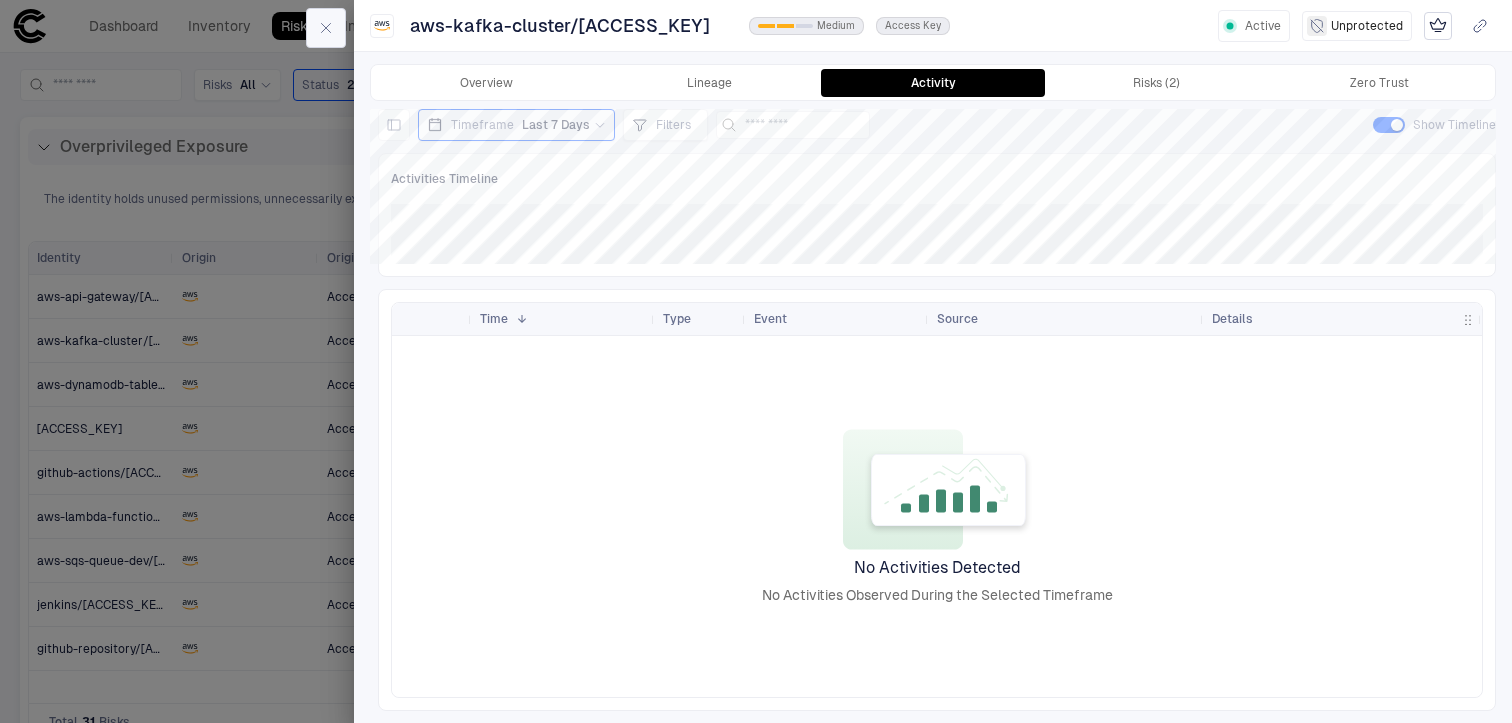 click at bounding box center [326, 28] 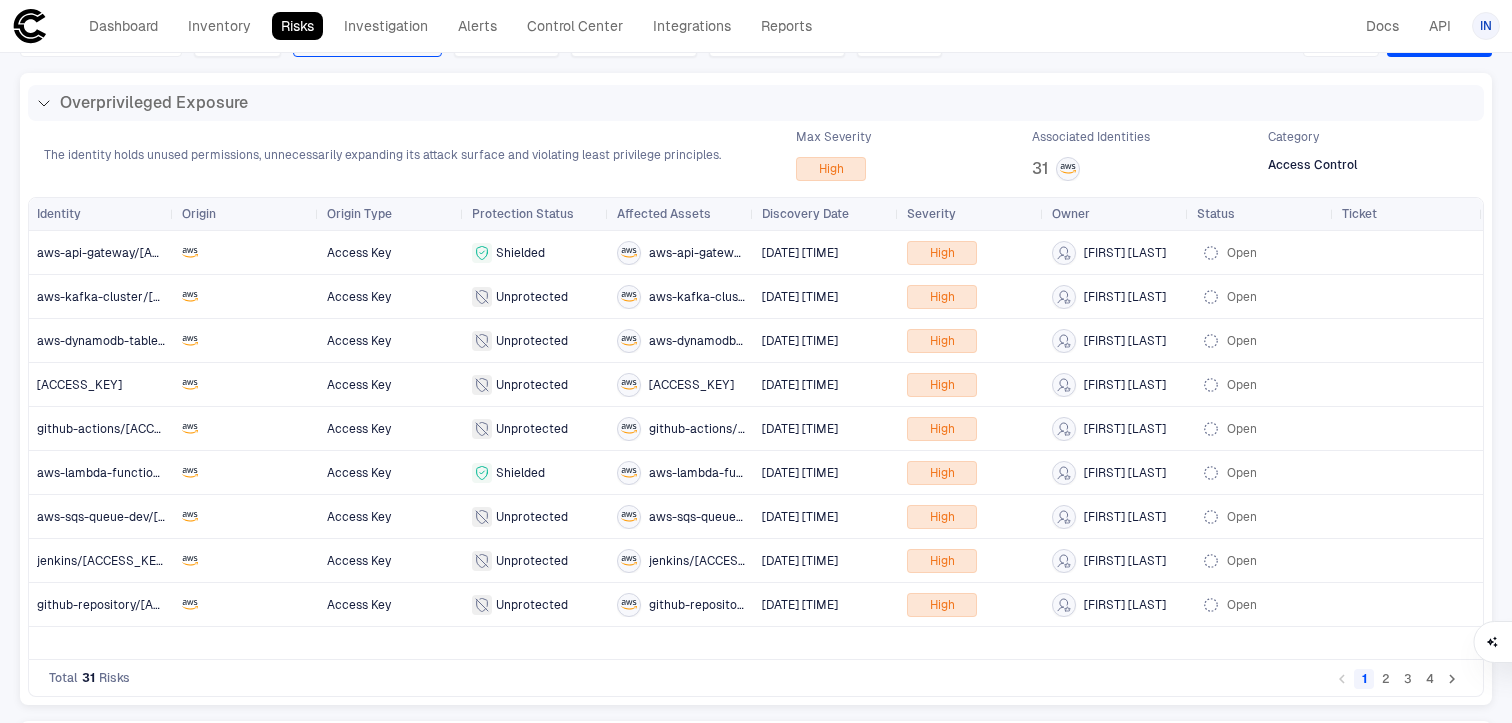 scroll, scrollTop: 0, scrollLeft: 0, axis: both 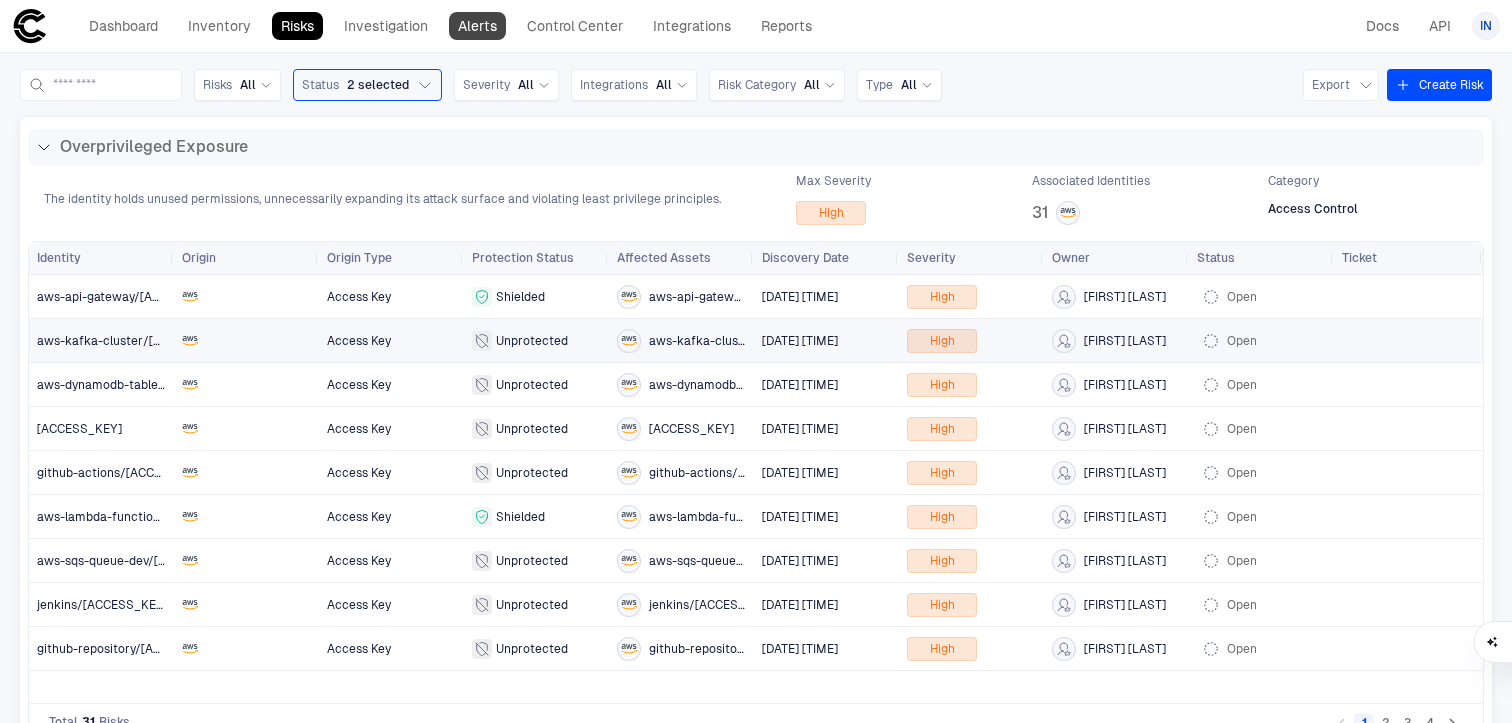 click on "Alerts" at bounding box center [477, 26] 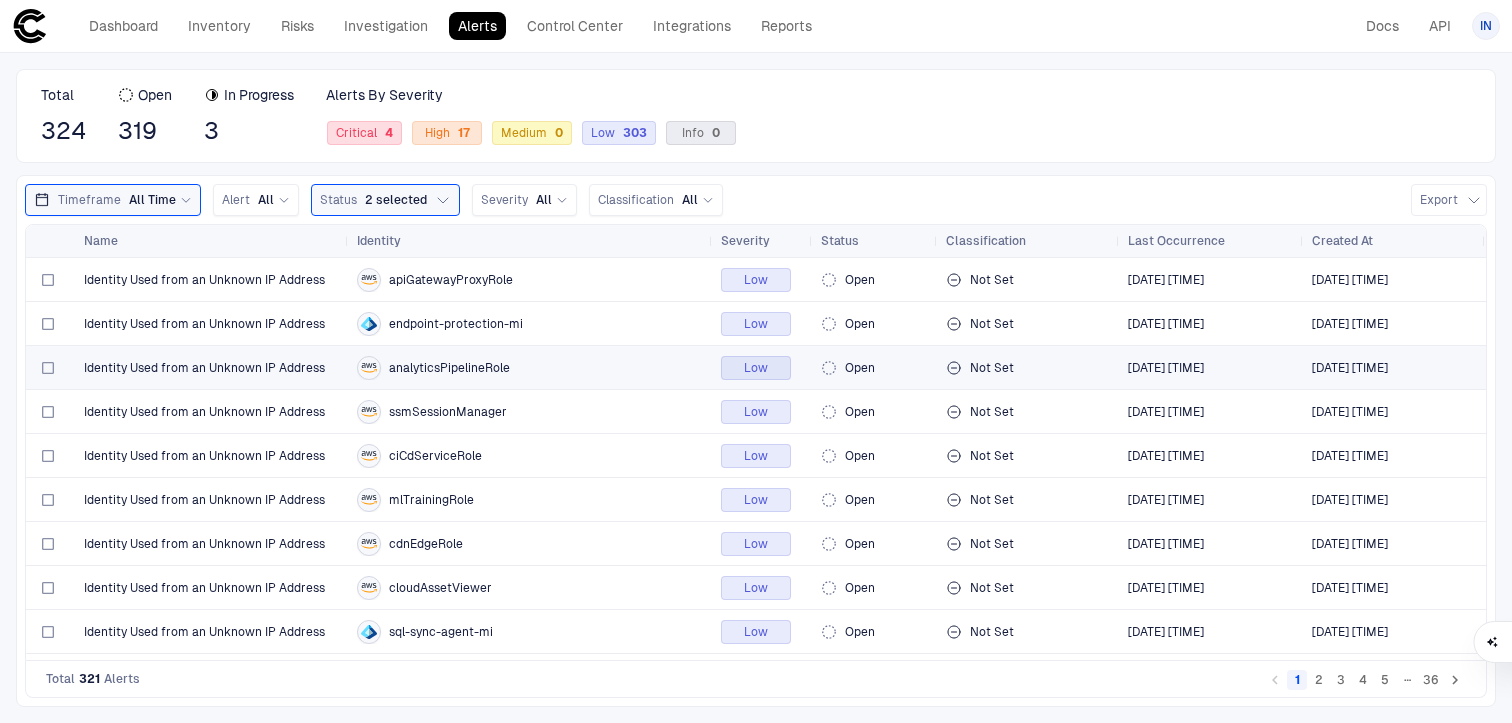 click on "analyticsPipelineRole" at bounding box center [531, 368] 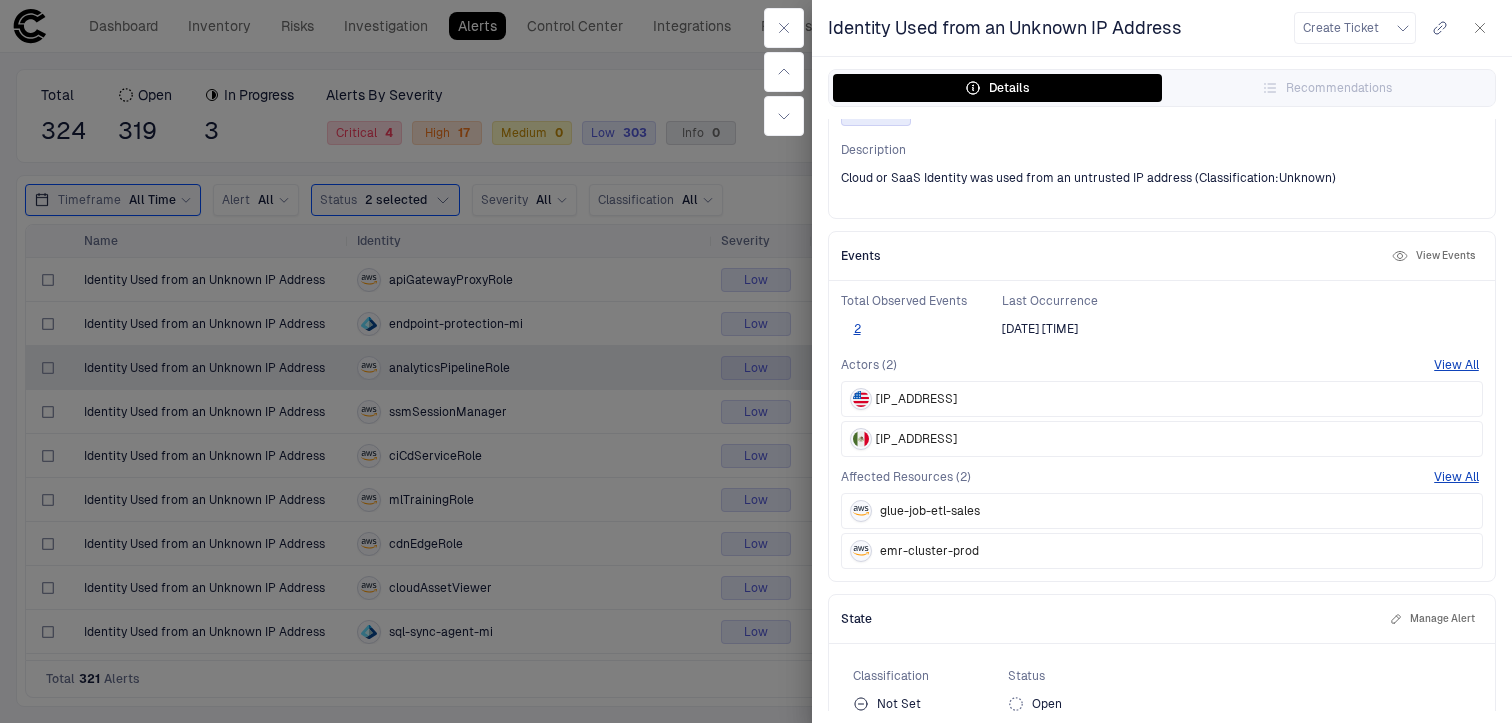 scroll, scrollTop: 261, scrollLeft: 0, axis: vertical 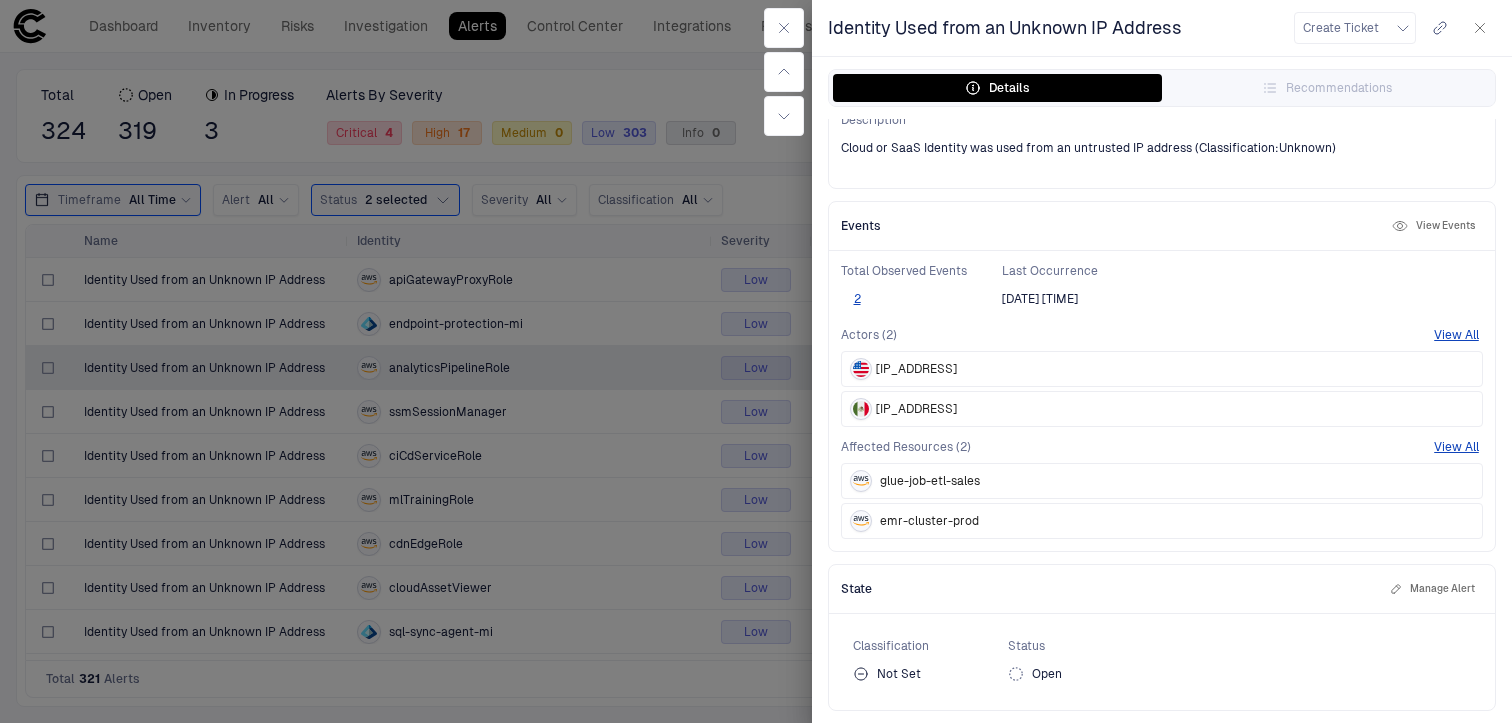 click at bounding box center (756, 361) 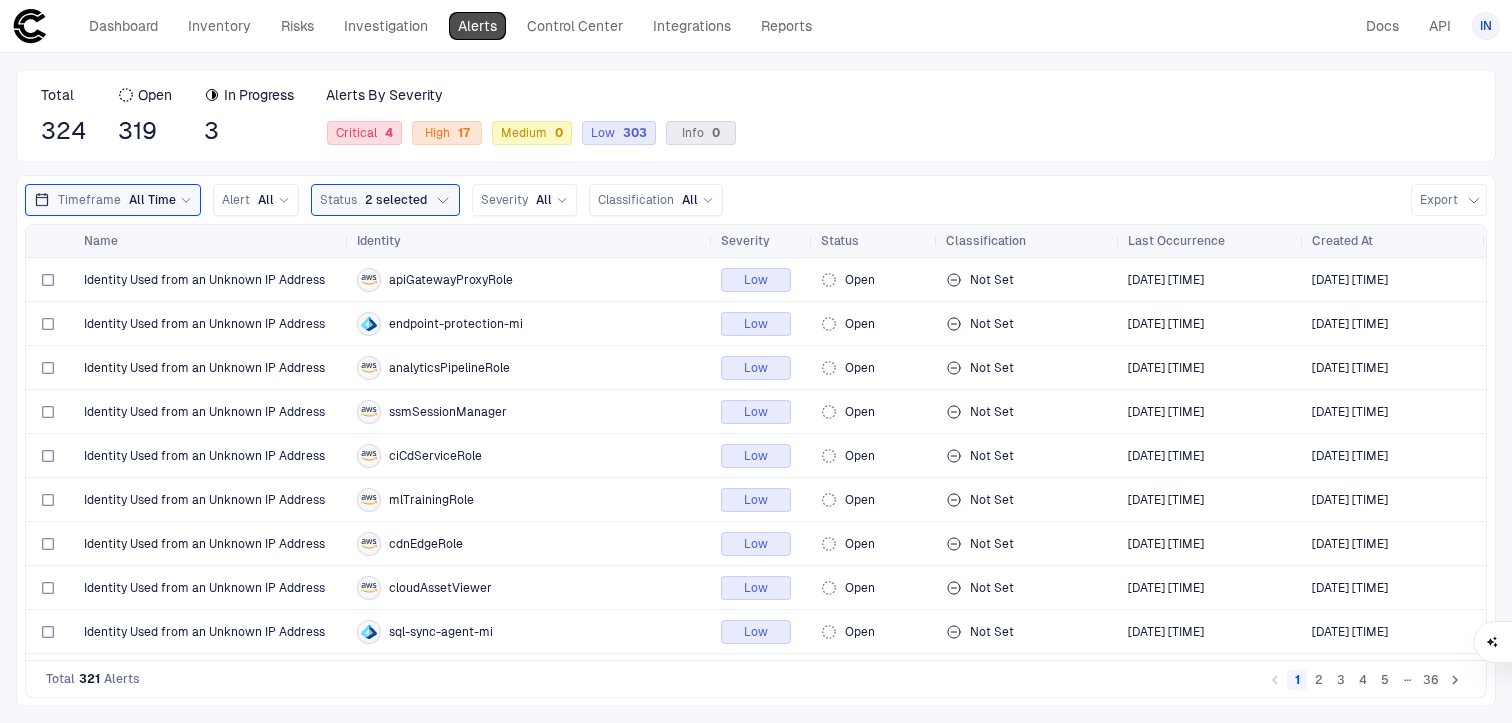 click on "Alerts" at bounding box center [477, 26] 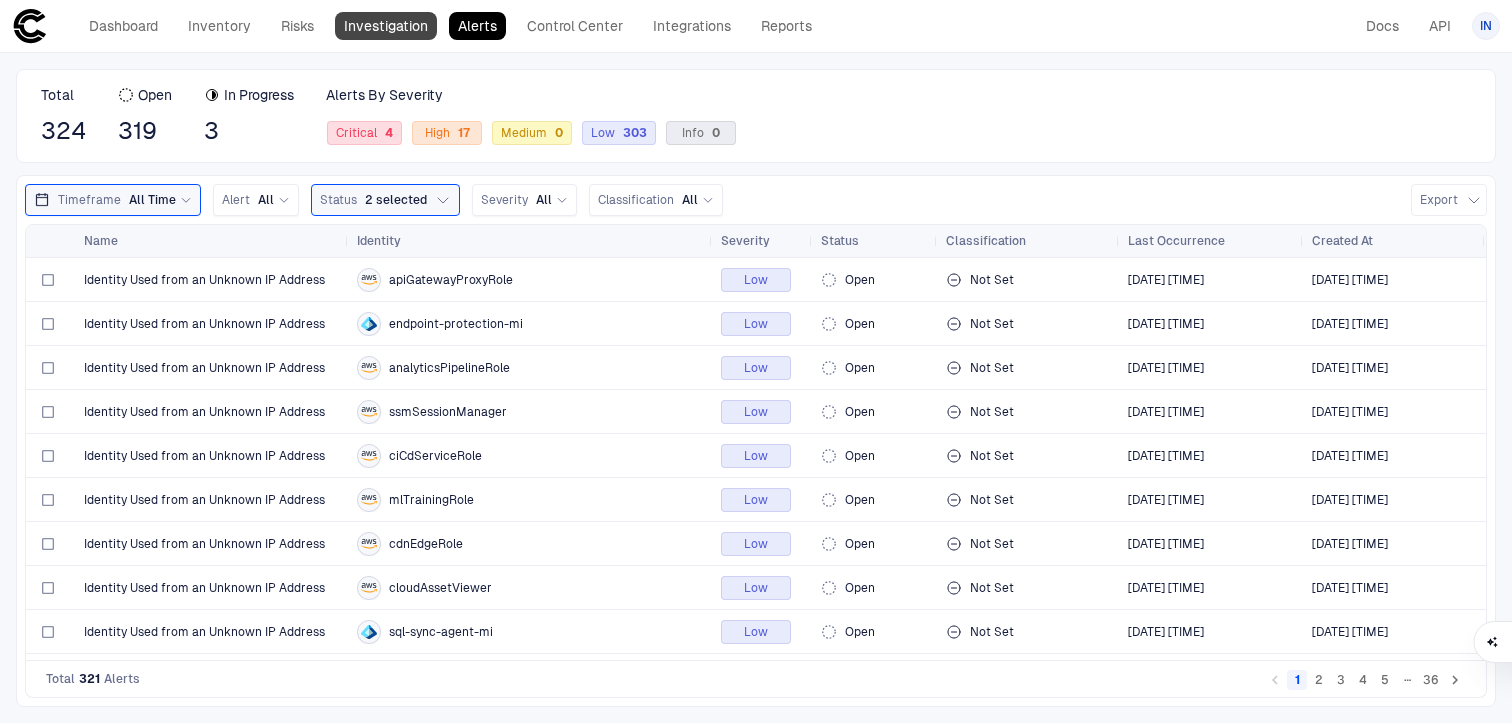 click on "Investigation" at bounding box center [386, 26] 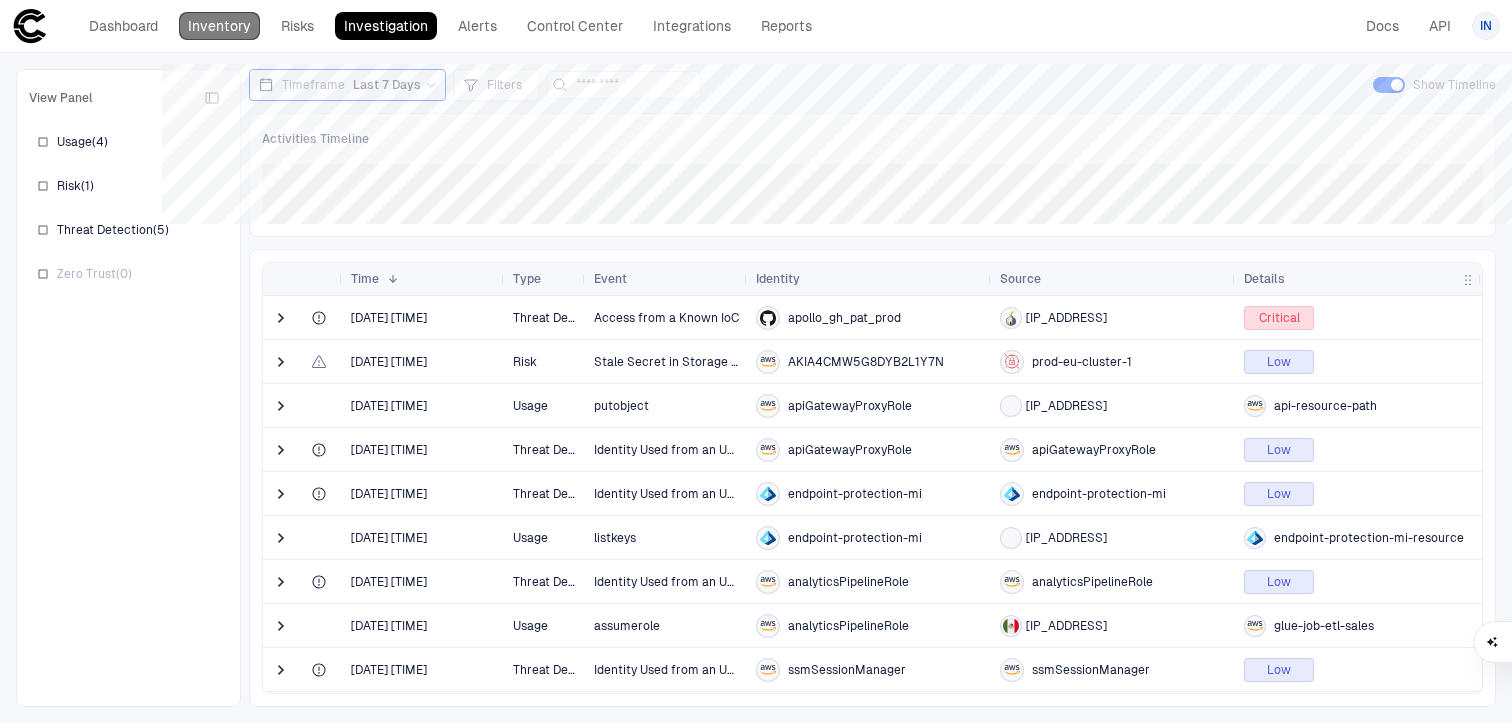 click on "Inventory" at bounding box center [219, 26] 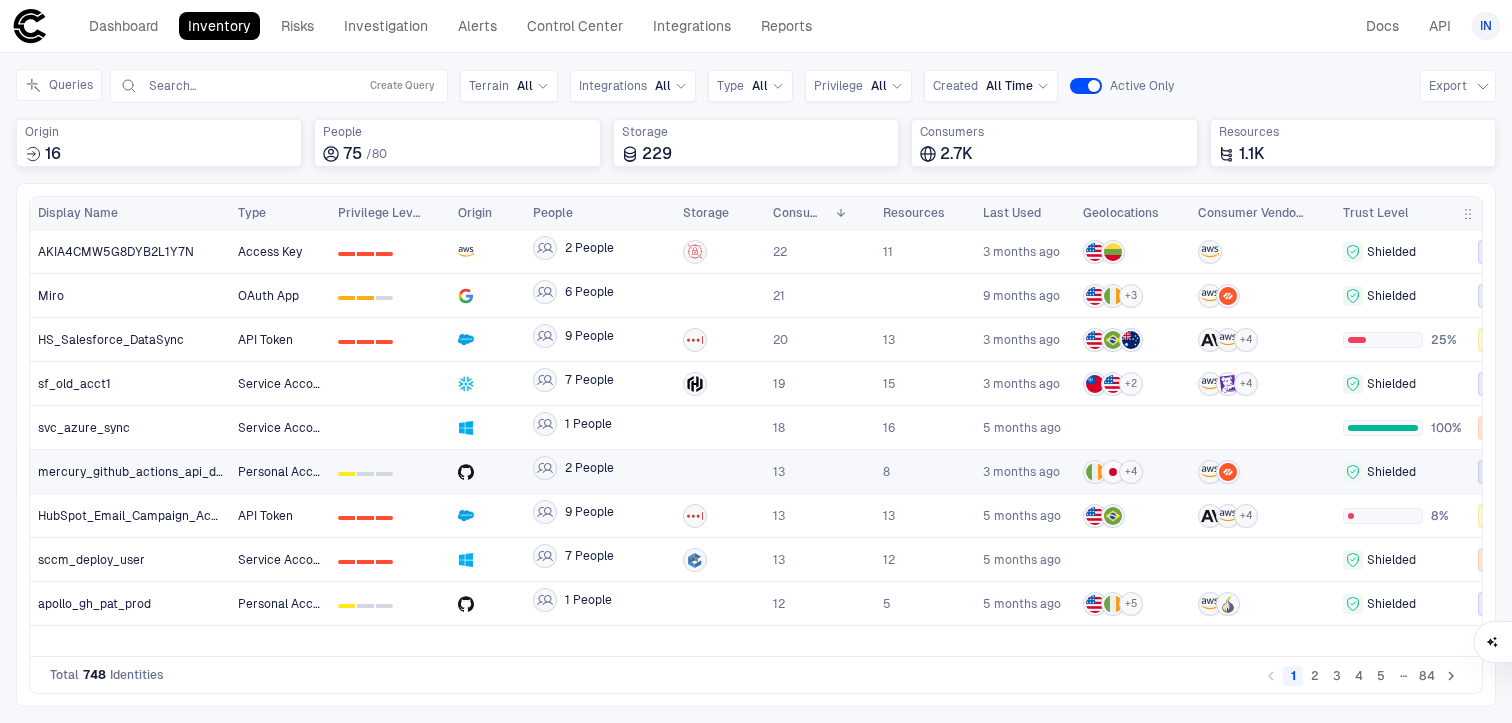 click at bounding box center [720, 471] 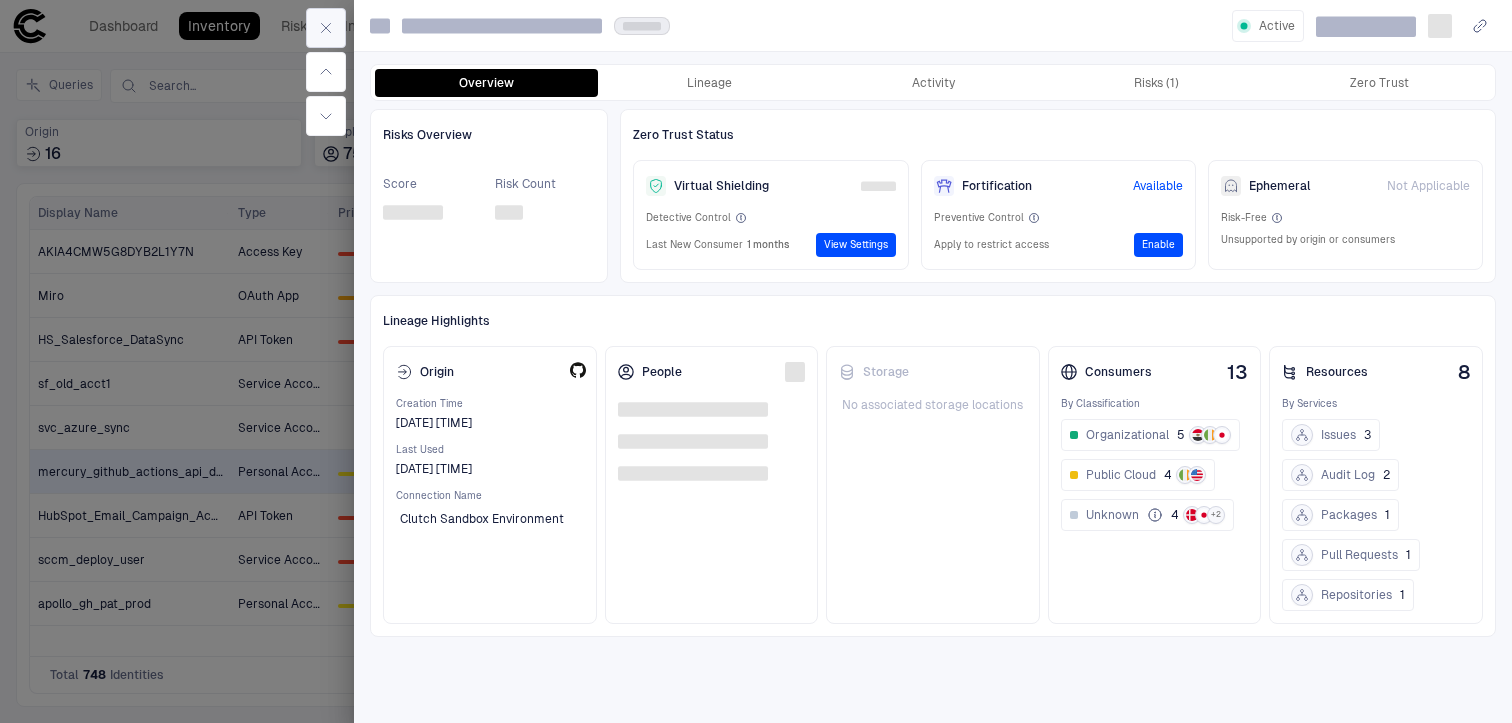 click 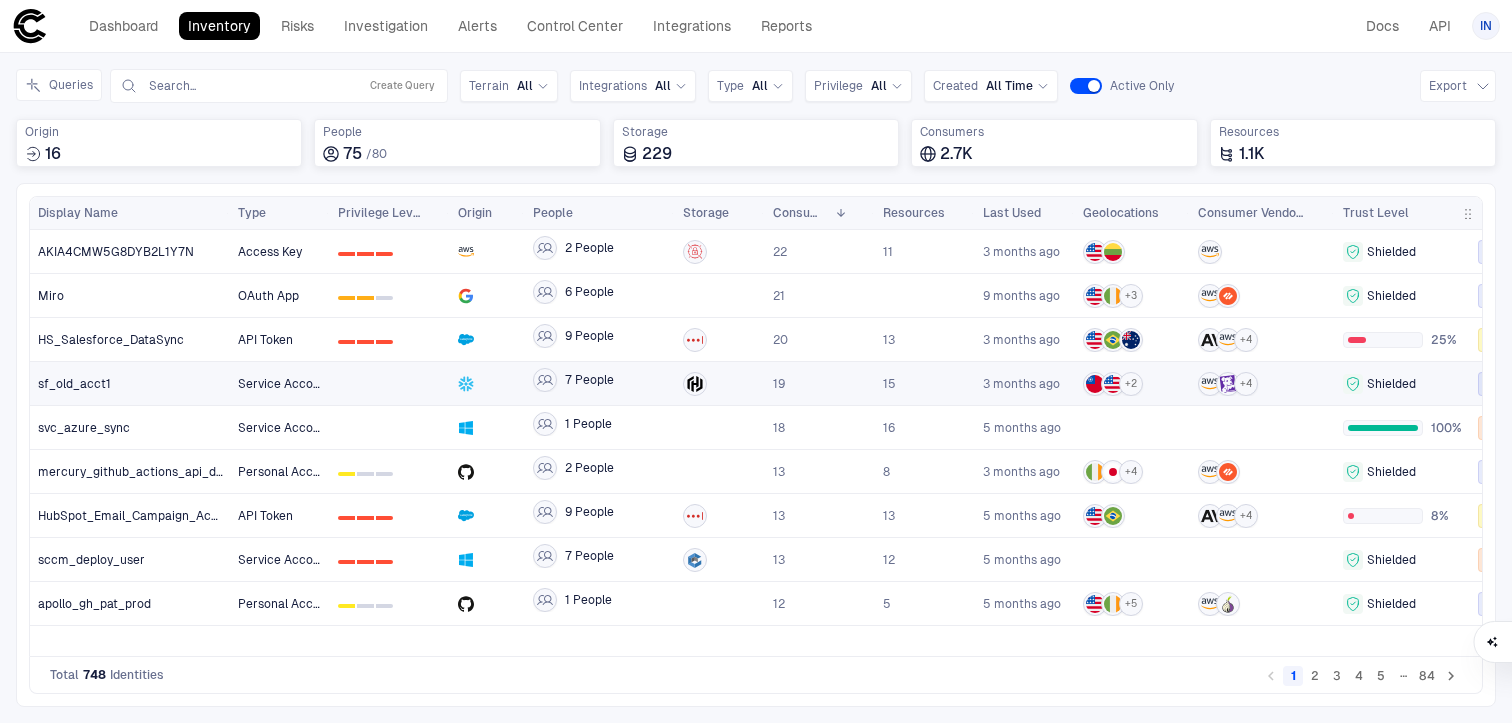 click on "19" at bounding box center [820, 384] 